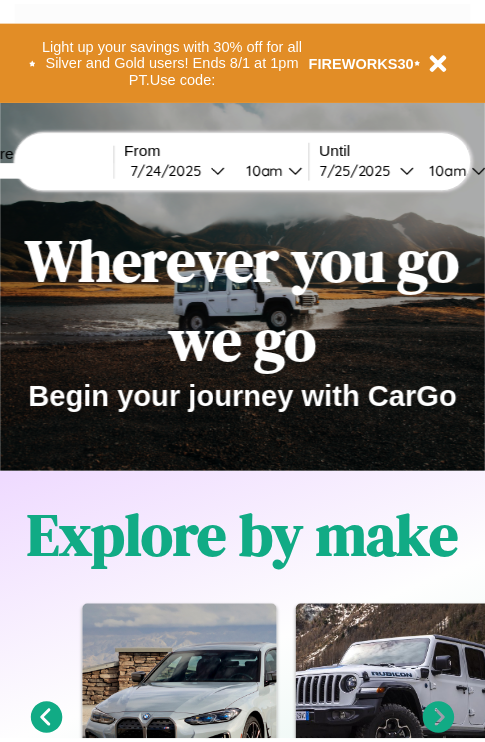 scroll, scrollTop: 0, scrollLeft: 0, axis: both 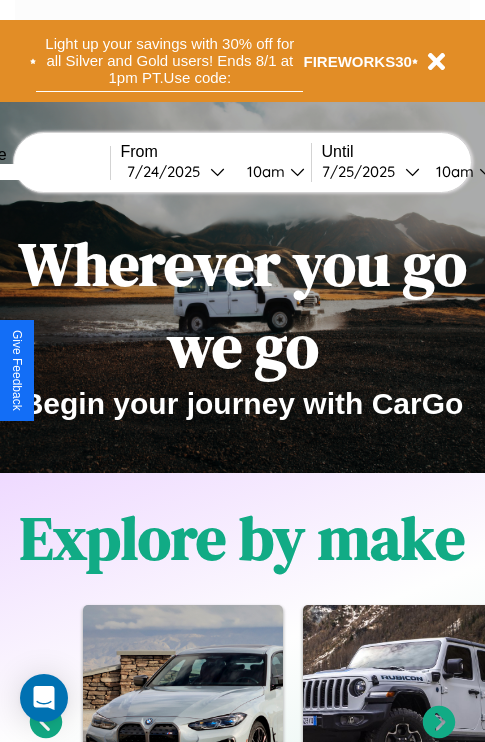 click on "Light up your savings with 30% off for all Silver and Gold users! Ends 8/1 at 1pm PT.  Use code:" at bounding box center [169, 61] 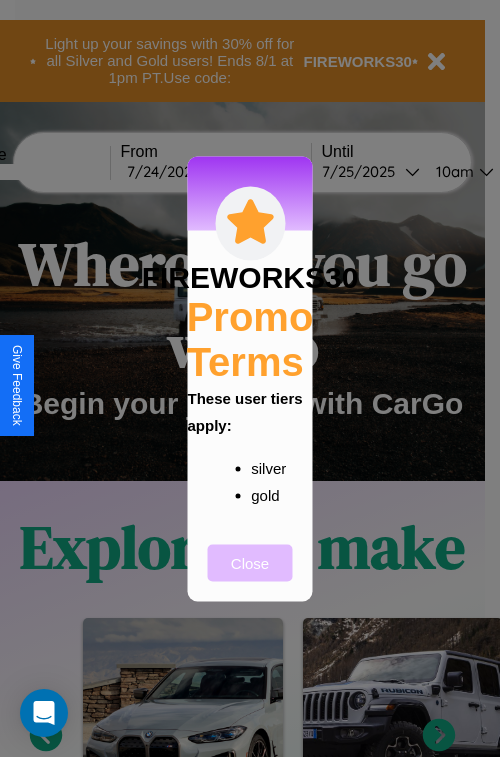 click on "Close" at bounding box center (250, 562) 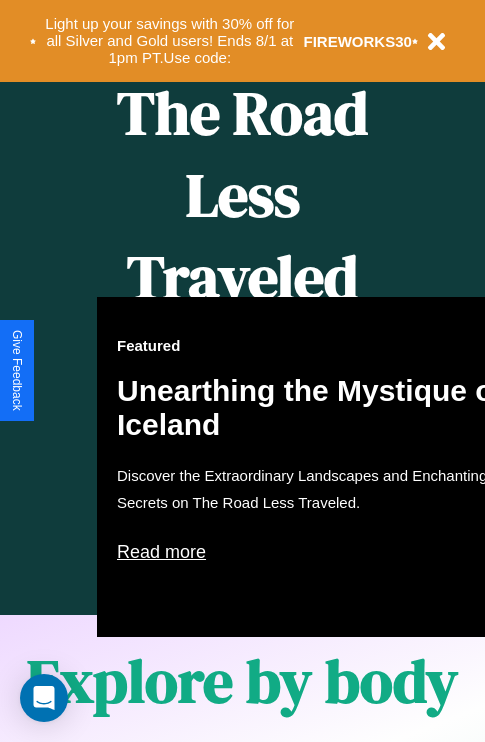 scroll, scrollTop: 817, scrollLeft: 0, axis: vertical 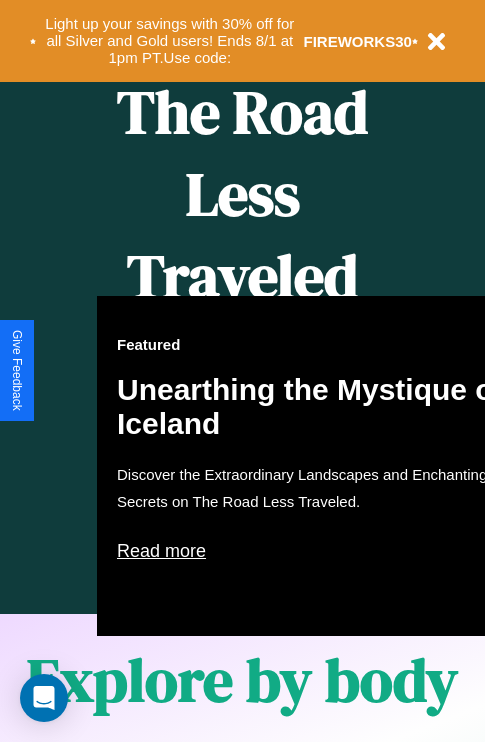 click on "Featured Unearthing the Mystique of Iceland Discover the Extraordinary Landscapes and Enchanting Secrets on The Road Less Traveled. Read more" at bounding box center [317, 466] 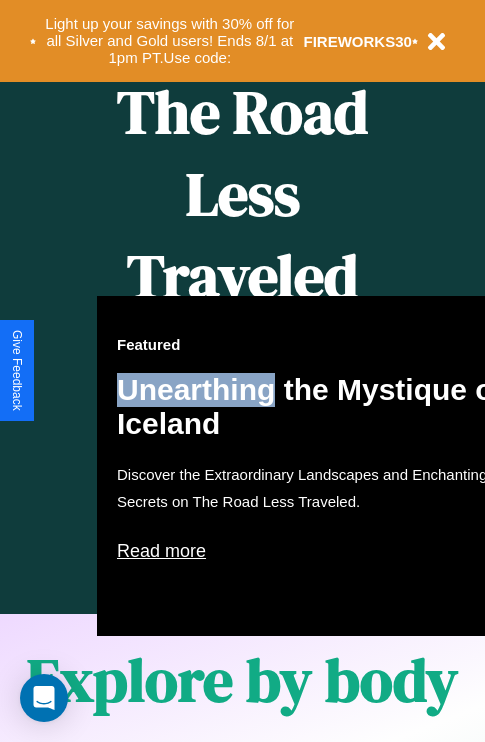 scroll, scrollTop: 0, scrollLeft: 0, axis: both 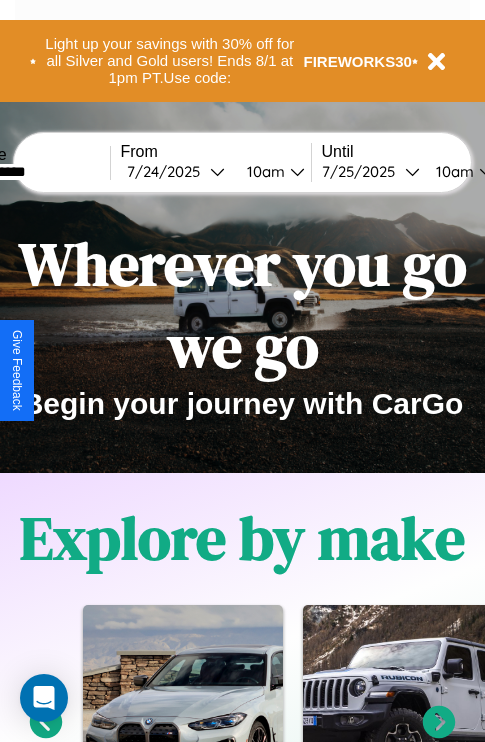 type on "**********" 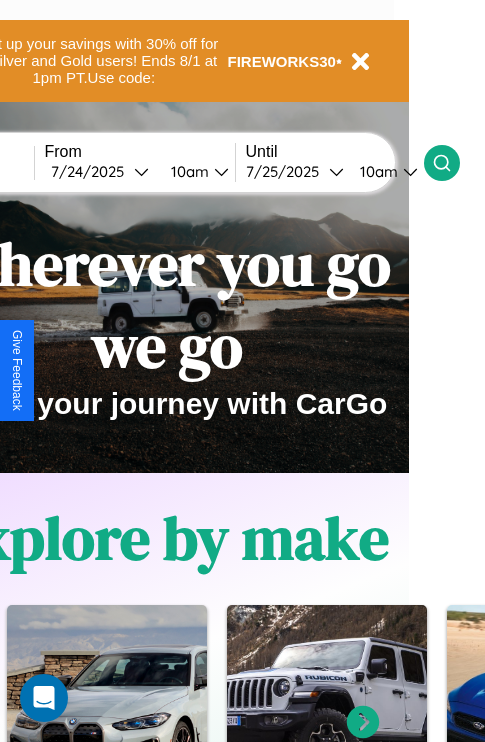 click 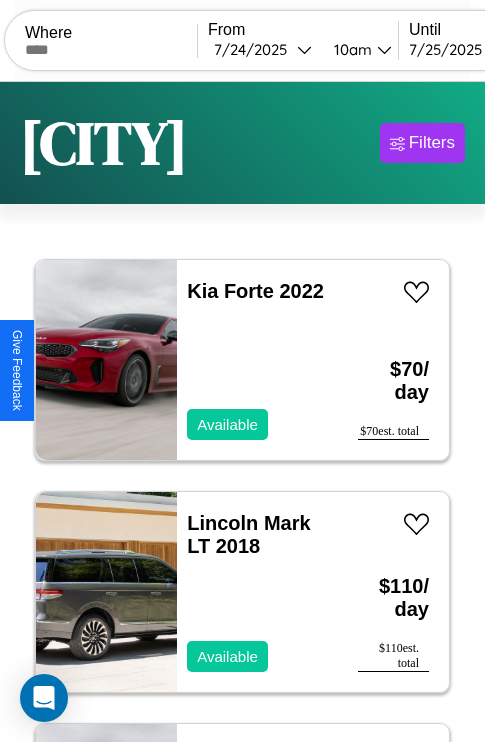scroll, scrollTop: 95, scrollLeft: 0, axis: vertical 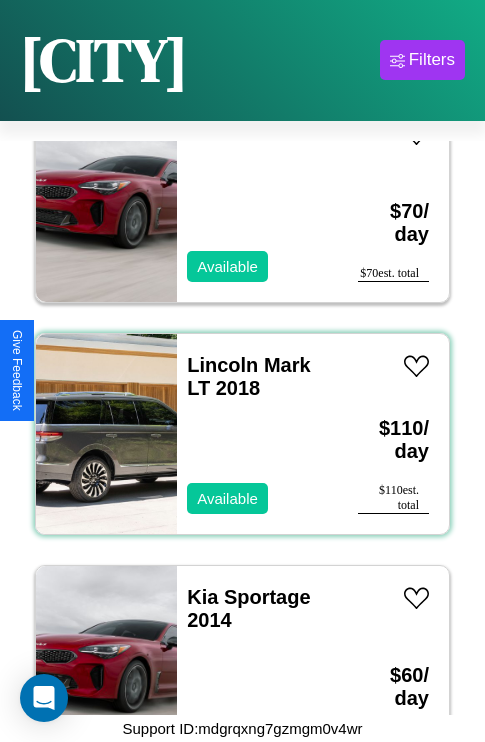click on "Lincoln   Mark LT   2018 Available" at bounding box center [257, 434] 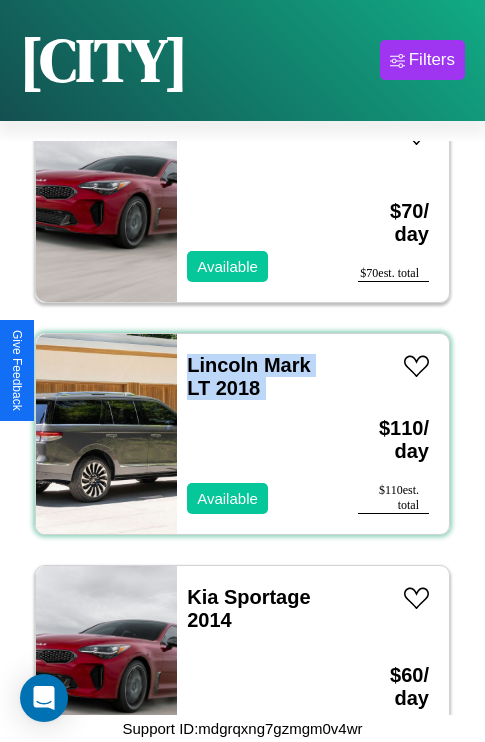 click on "Lincoln   Mark LT   2018 Available" at bounding box center [257, 434] 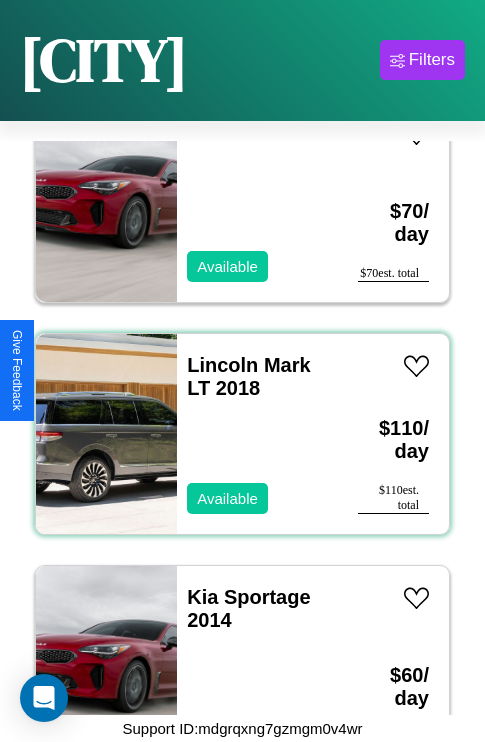 click on "Lincoln   Mark LT   2018 Available" at bounding box center (257, 434) 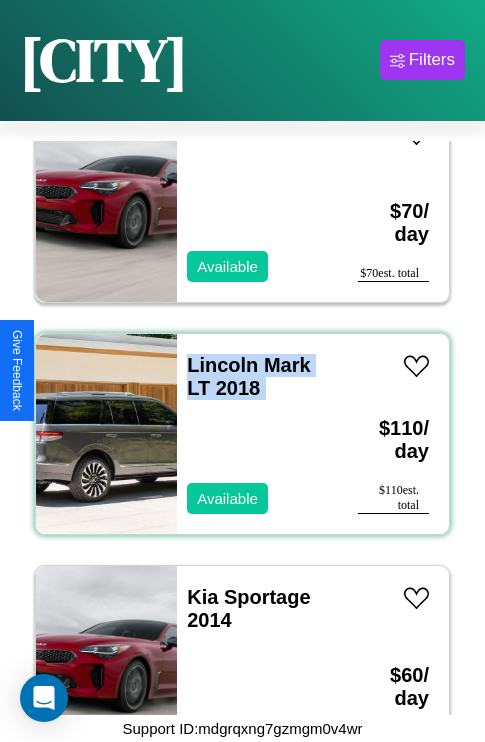 click on "Lincoln   Mark LT   2018 Available" at bounding box center (257, 434) 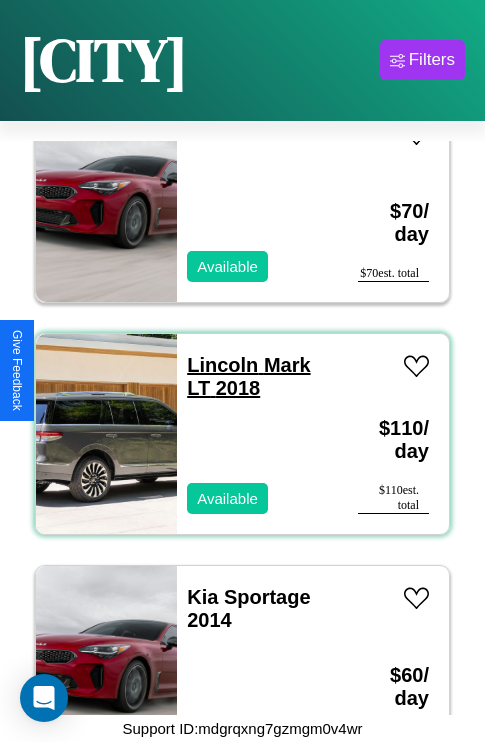click on "Lincoln   Mark LT   2018" at bounding box center (248, 376) 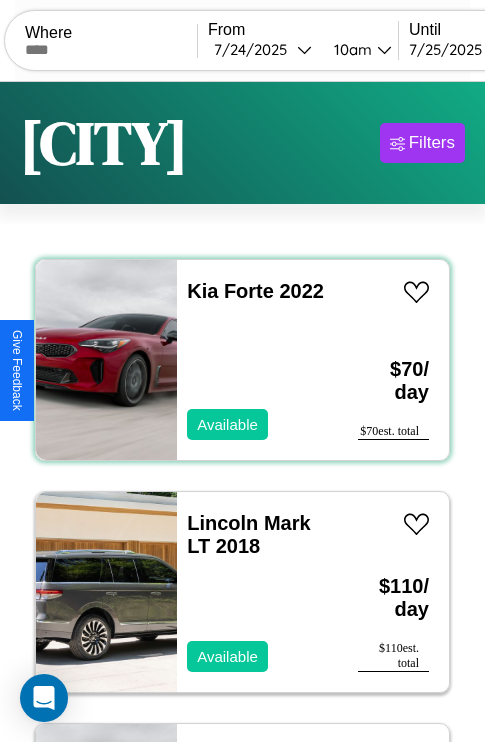 click on "Kia   Forte   2022 Available" at bounding box center (257, 360) 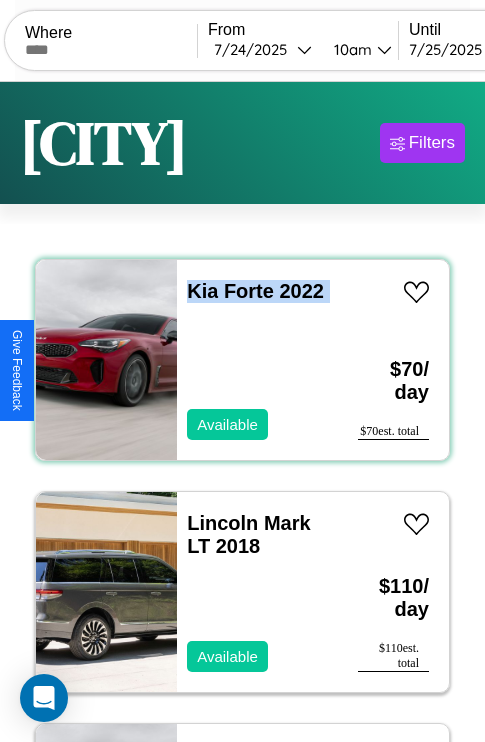 click on "Kia   Forte   2022 Available" at bounding box center (257, 360) 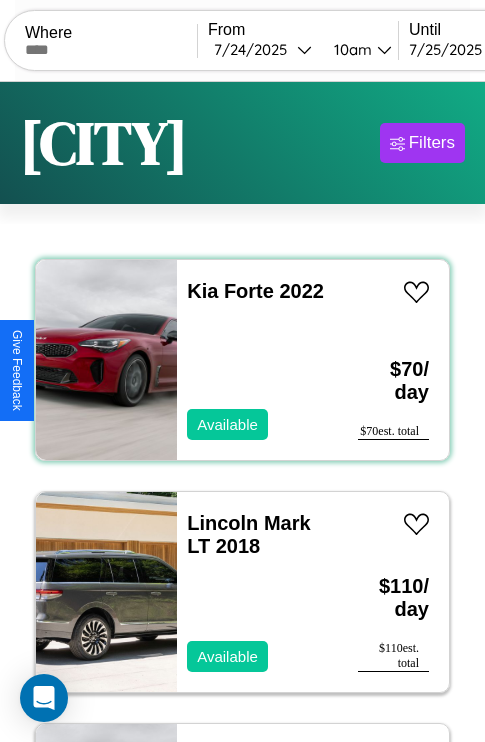 click on "Kia   Forte   2022 Available" at bounding box center [257, 360] 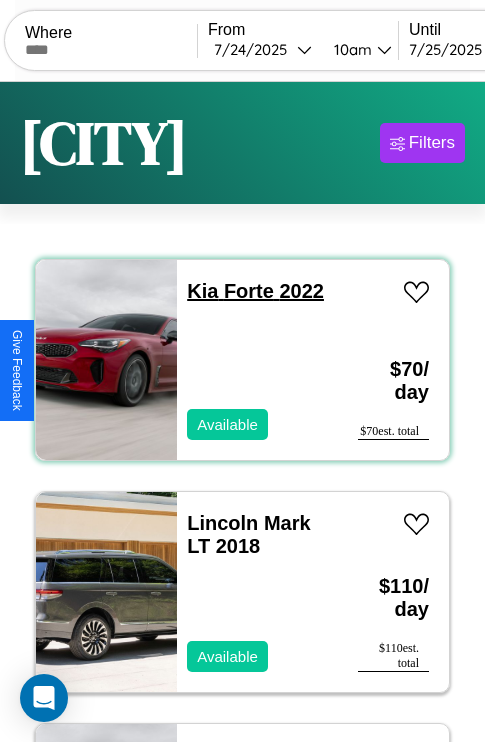 click on "Kia   Forte   2022" at bounding box center [255, 291] 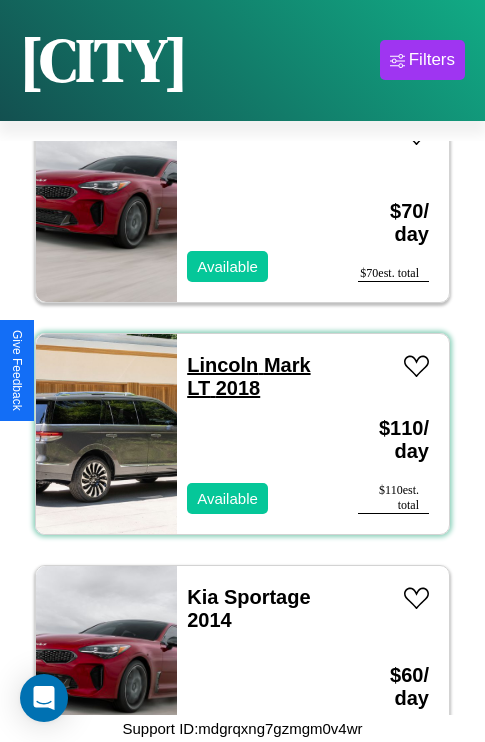 click on "Lincoln   Mark LT   2018" at bounding box center [248, 376] 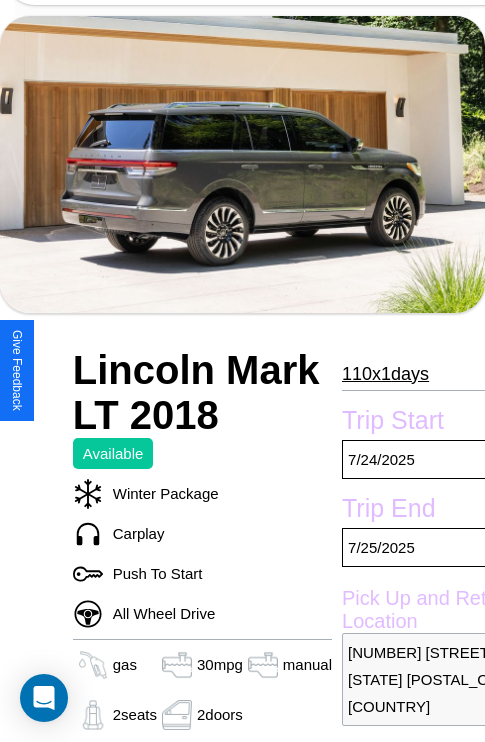 scroll, scrollTop: 68, scrollLeft: 0, axis: vertical 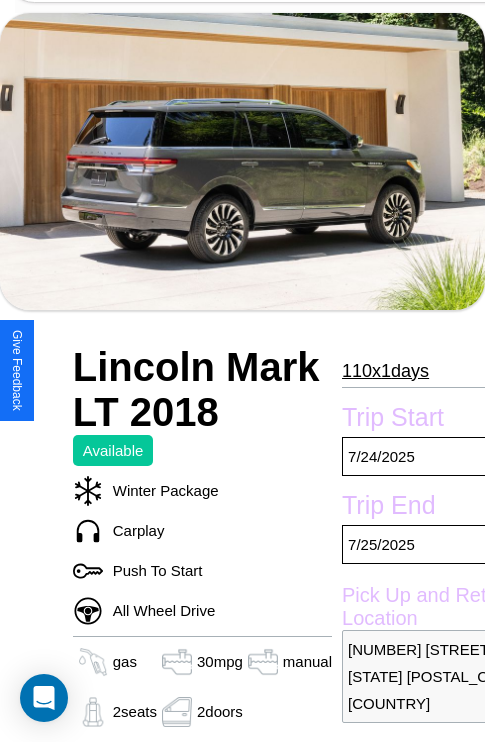 click on "110  x  1  days" at bounding box center [385, 371] 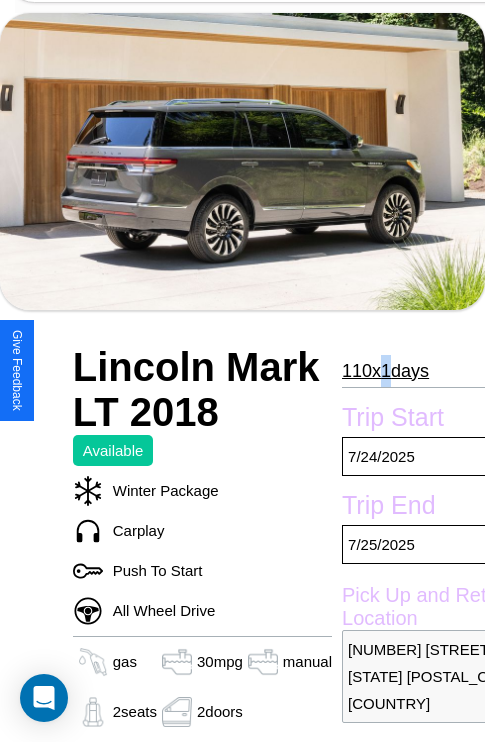 click on "110  x  1  days" at bounding box center (385, 371) 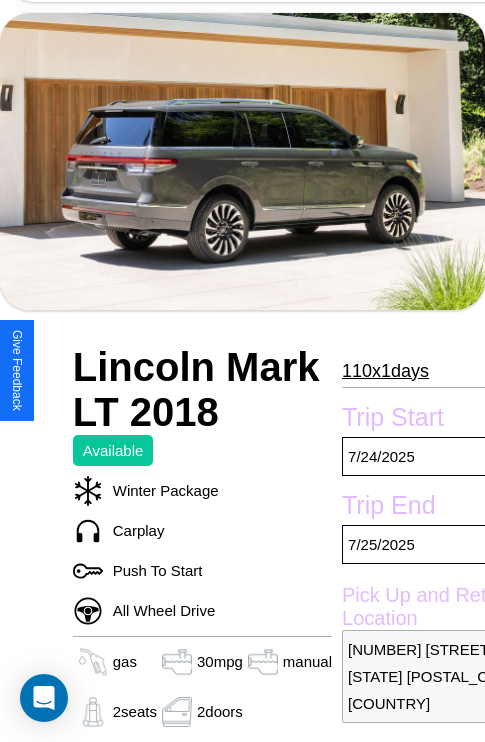 click on "110  x  1  days" at bounding box center (385, 371) 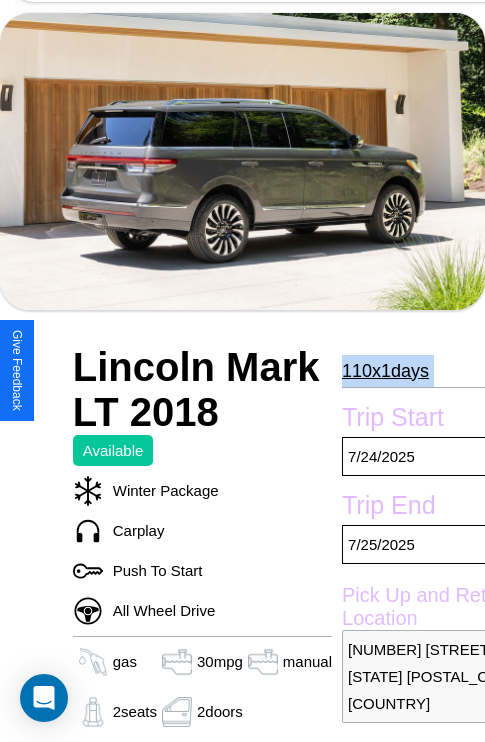 click on "110  x  1  days" at bounding box center [385, 371] 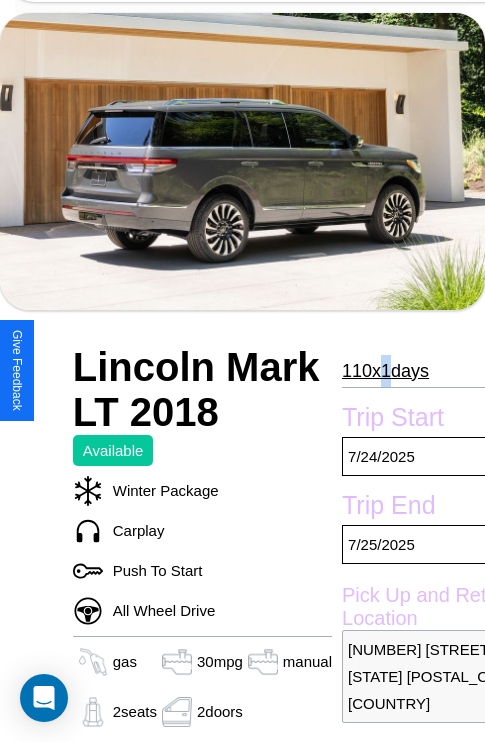 click on "110  x  1  days" at bounding box center [385, 371] 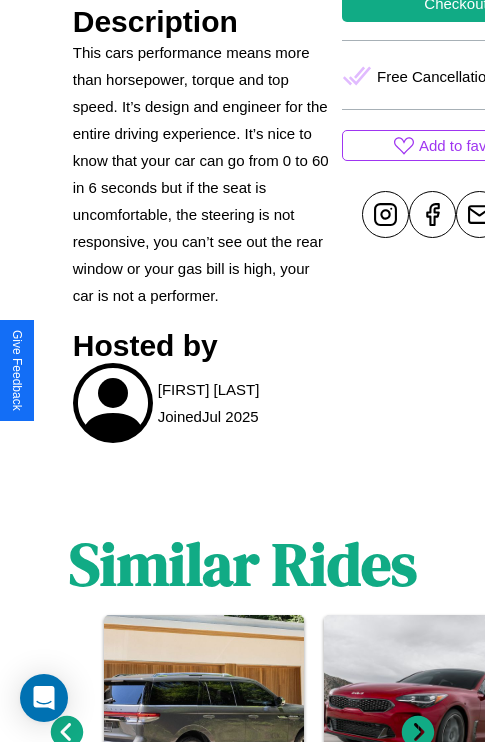 scroll, scrollTop: 1048, scrollLeft: 0, axis: vertical 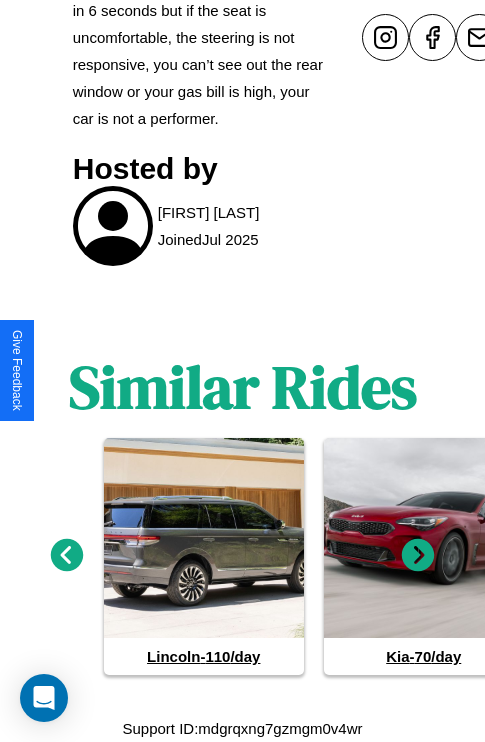 click 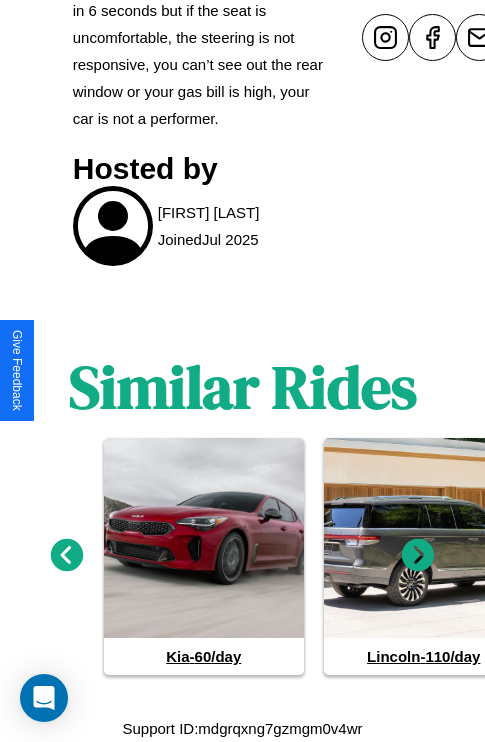 click 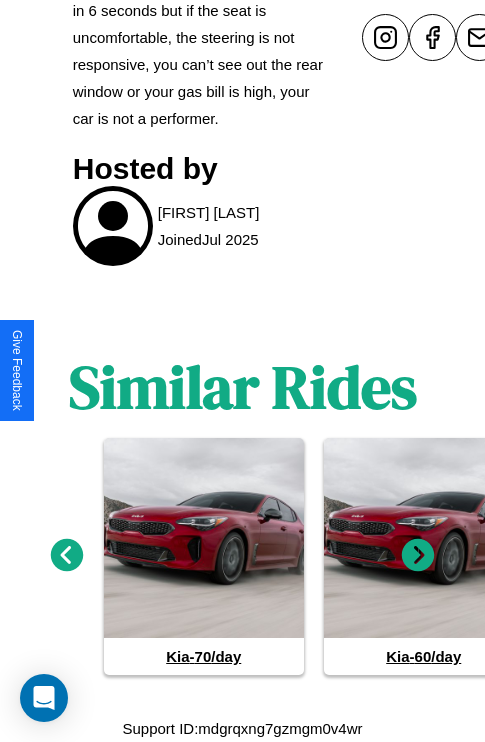 click 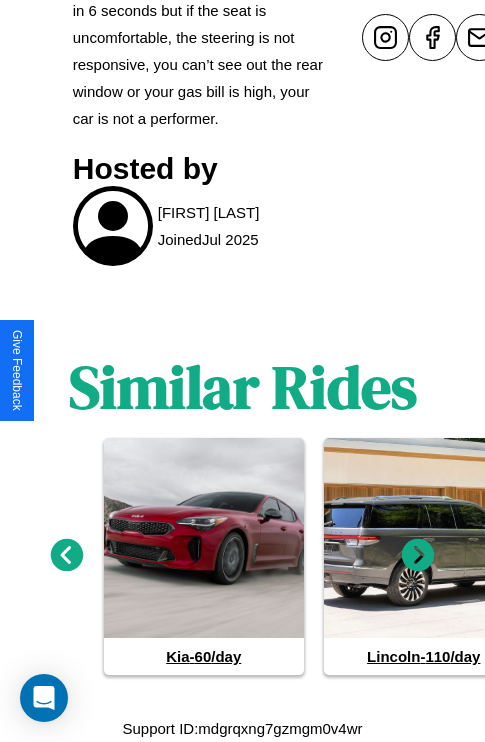 click 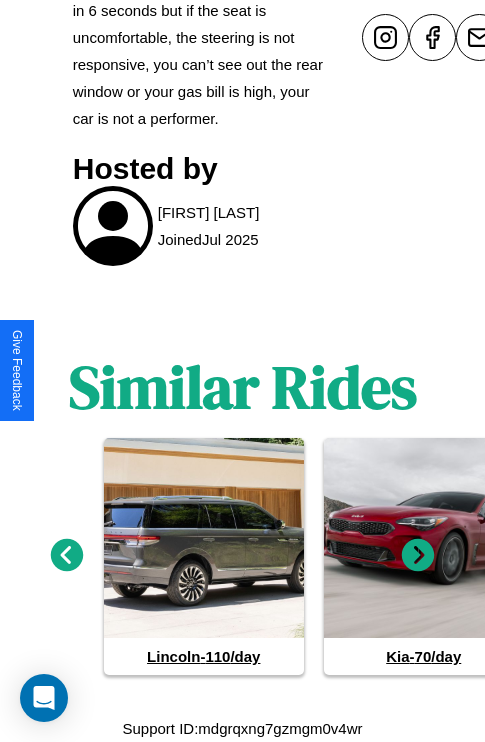 click 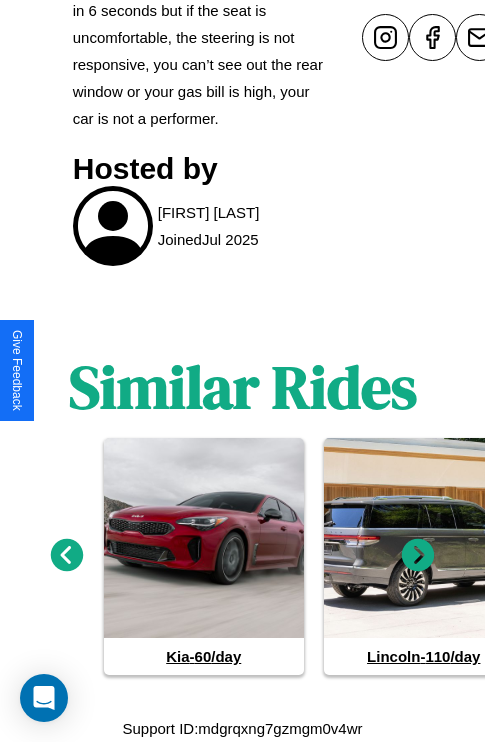 click 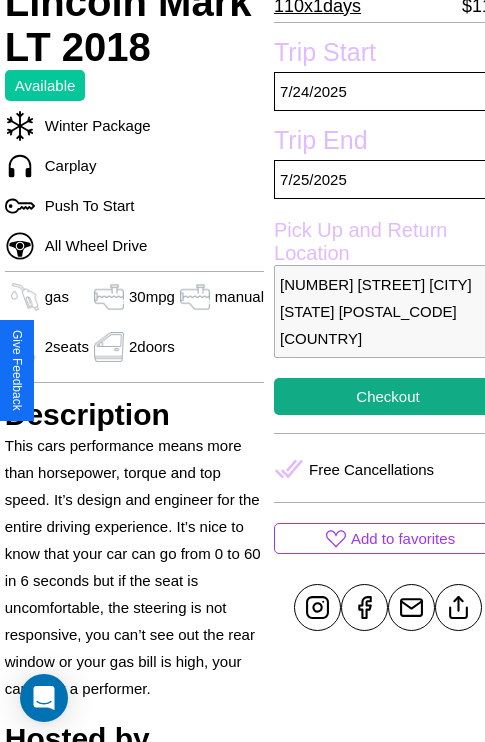 scroll, scrollTop: 432, scrollLeft: 68, axis: both 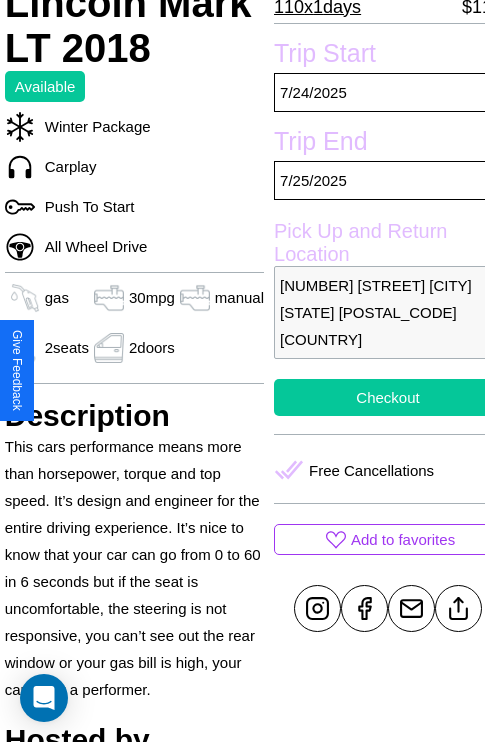 click on "Checkout" at bounding box center (388, 397) 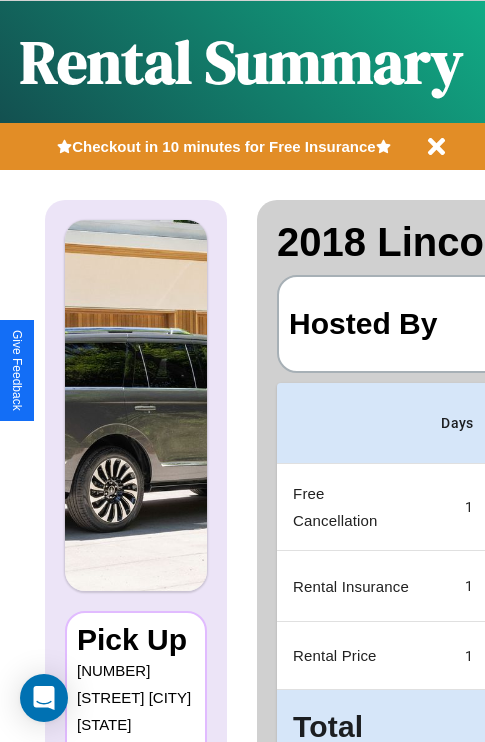 scroll, scrollTop: 0, scrollLeft: 378, axis: horizontal 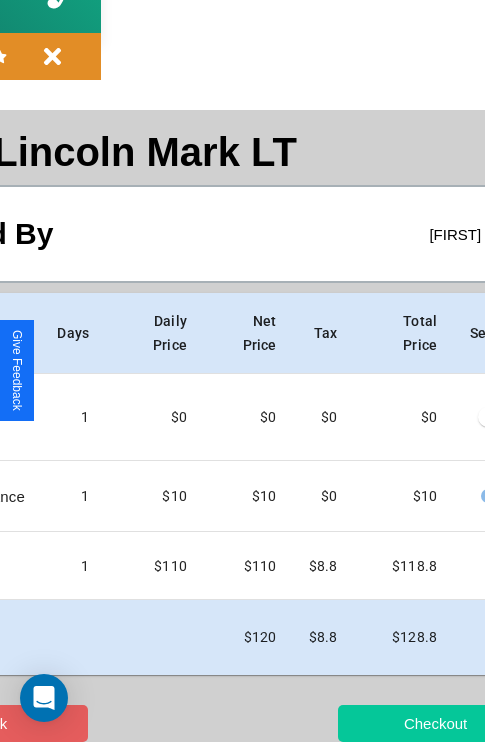 click on "Checkout" at bounding box center [435, 723] 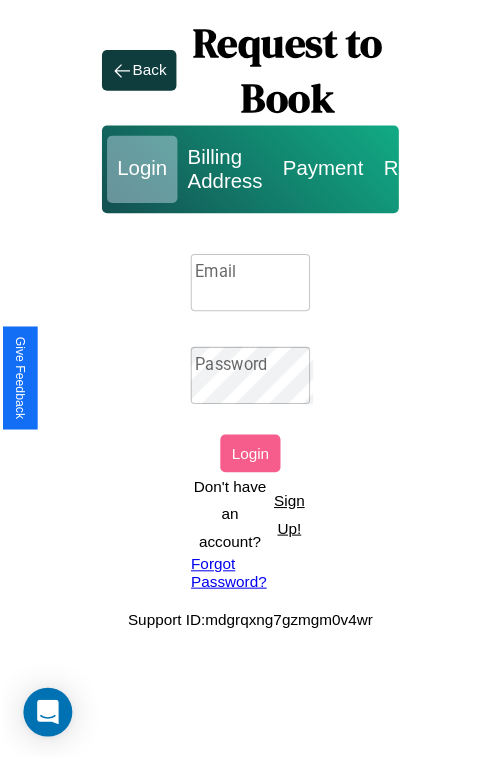 scroll, scrollTop: 0, scrollLeft: 0, axis: both 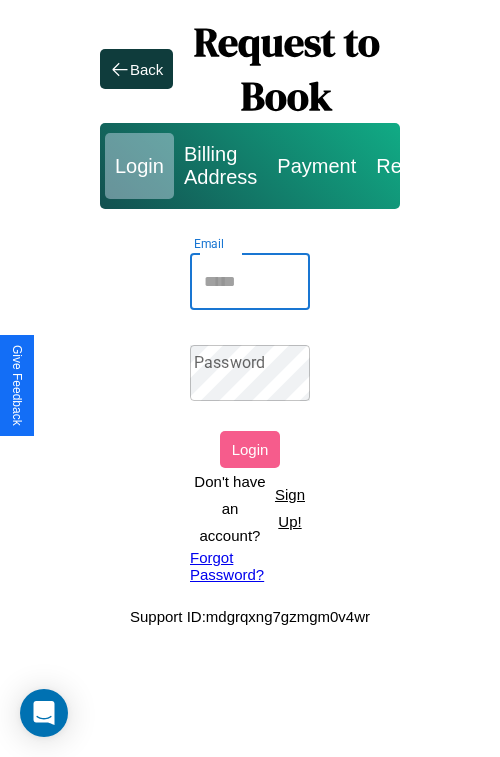 click on "Email" at bounding box center (250, 282) 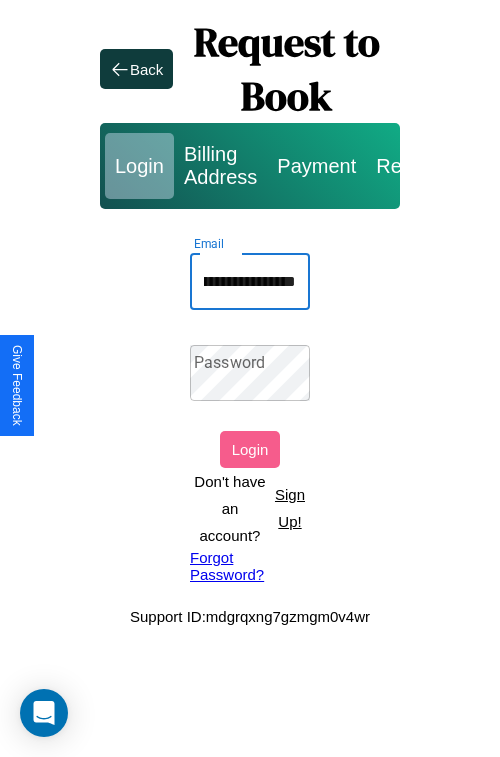scroll, scrollTop: 0, scrollLeft: 122, axis: horizontal 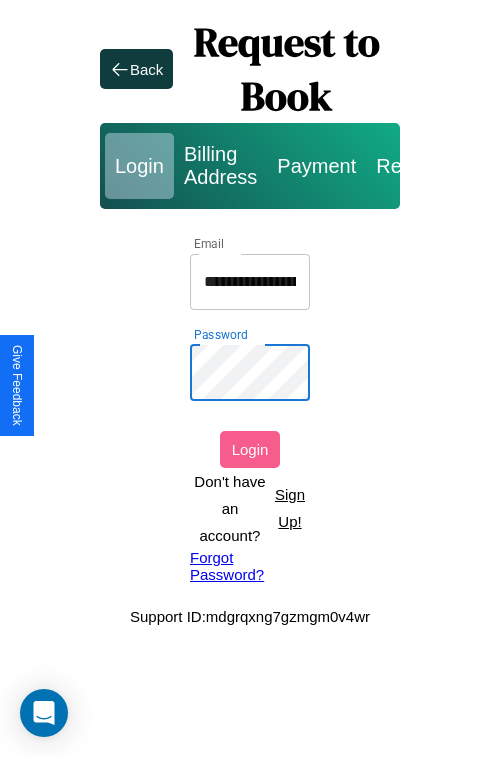 click on "Login" at bounding box center (250, 449) 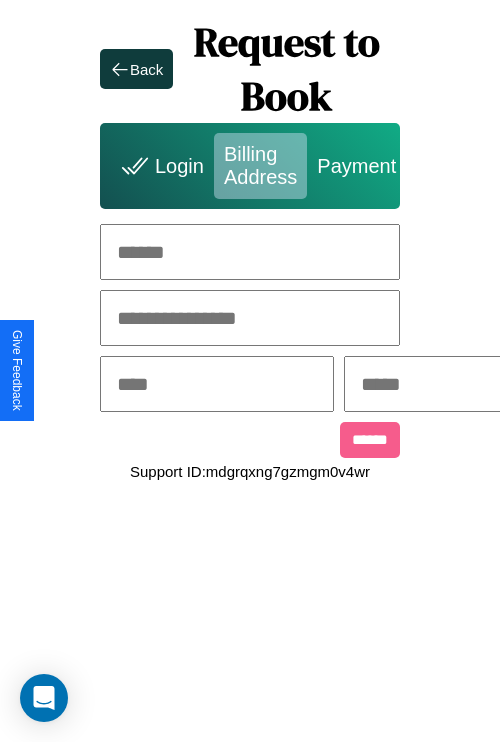 click at bounding box center [250, 252] 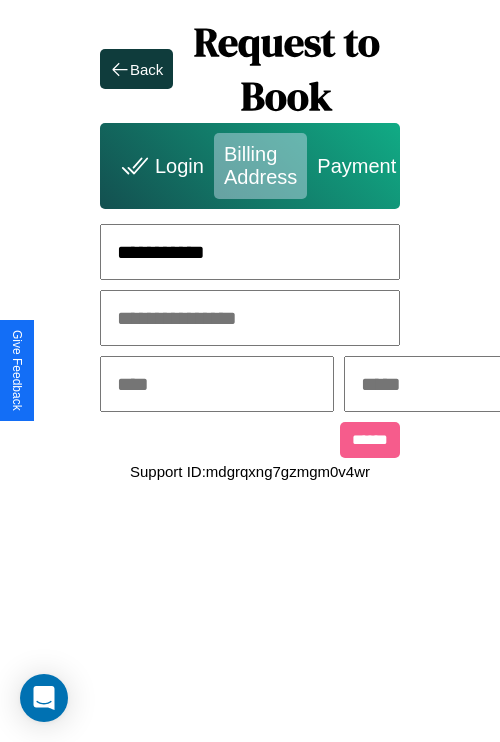 type on "**********" 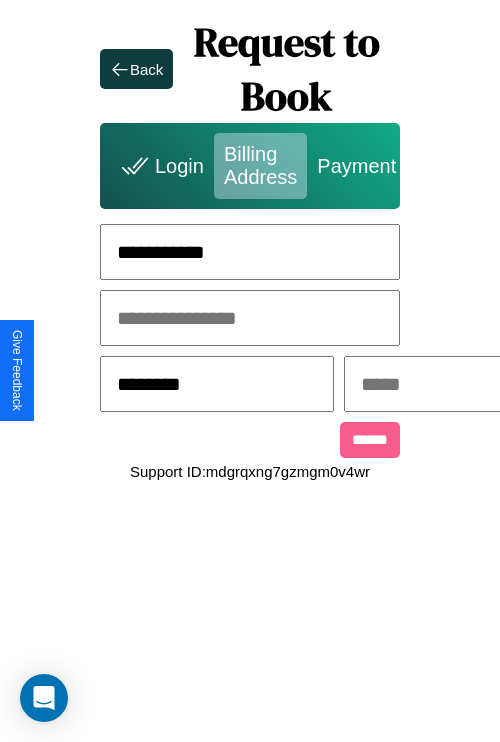 type on "********" 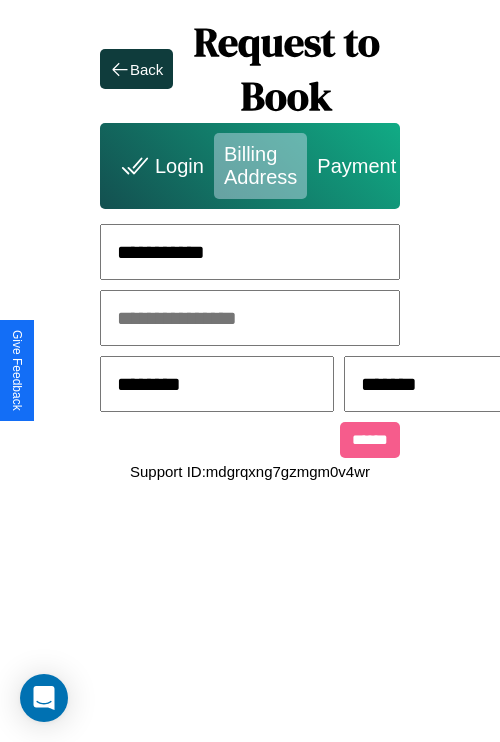 scroll, scrollTop: 0, scrollLeft: 517, axis: horizontal 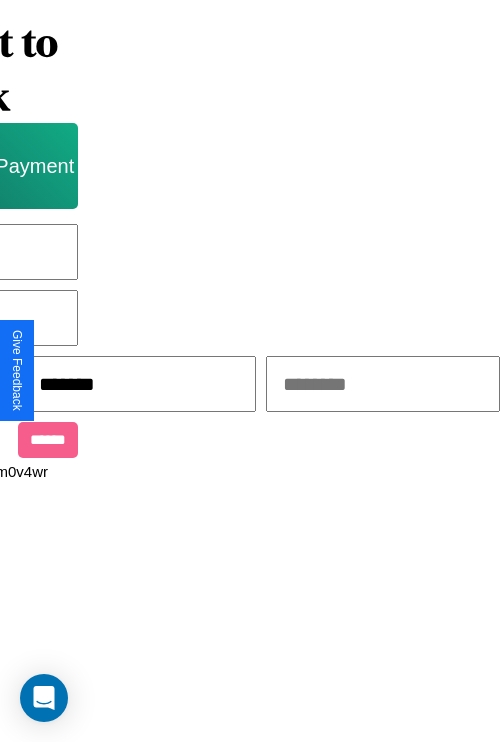 type on "*******" 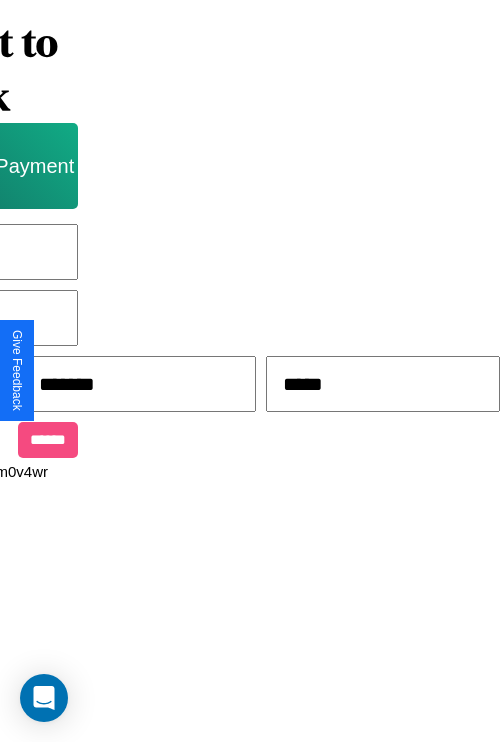 type on "*****" 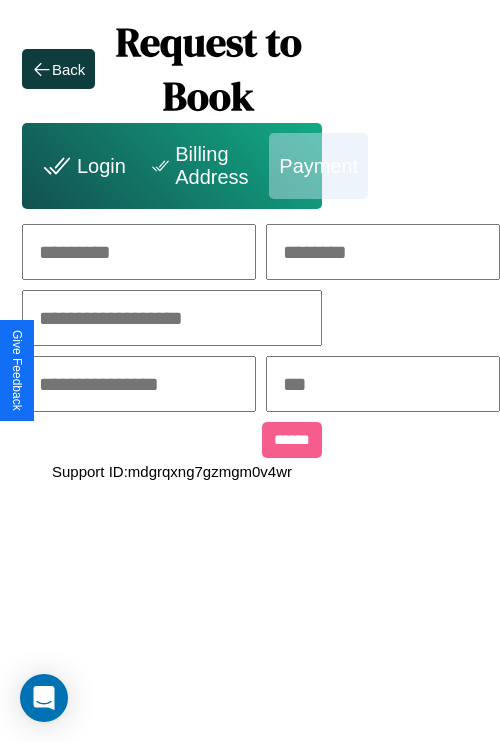 scroll, scrollTop: 0, scrollLeft: 208, axis: horizontal 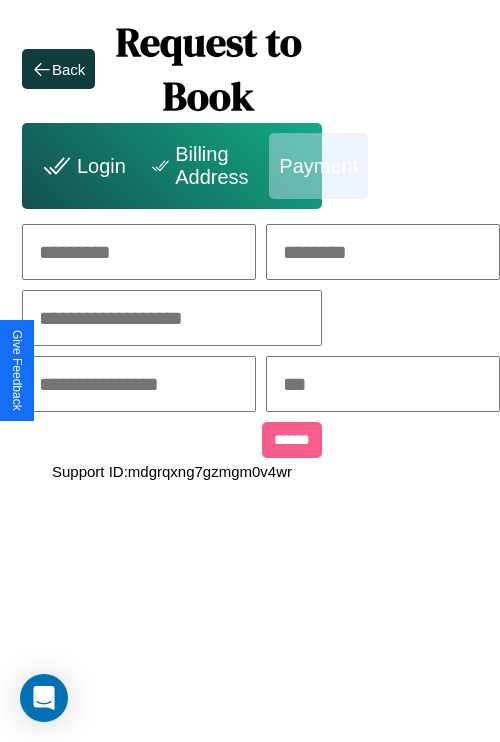 click at bounding box center [139, 252] 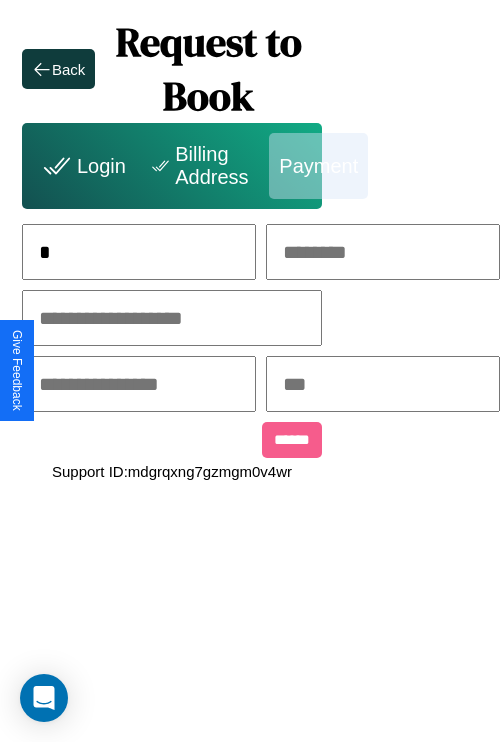 scroll, scrollTop: 0, scrollLeft: 132, axis: horizontal 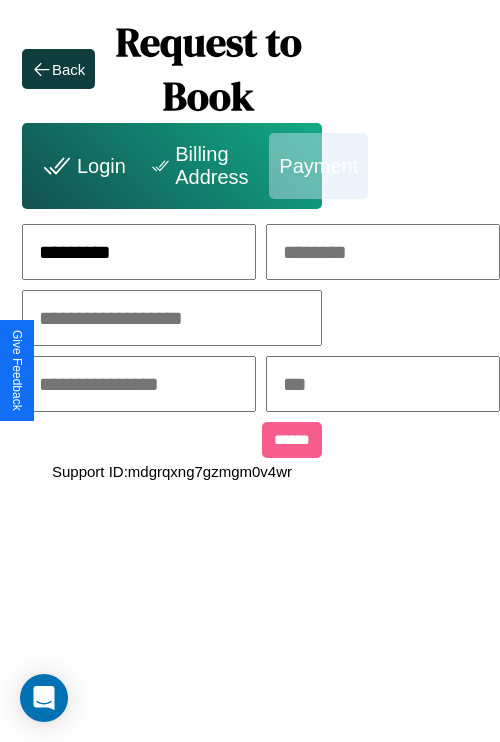 type on "*********" 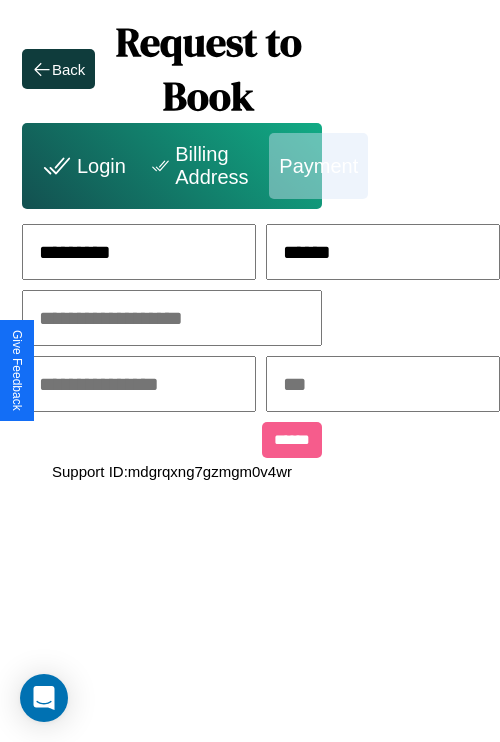 type on "******" 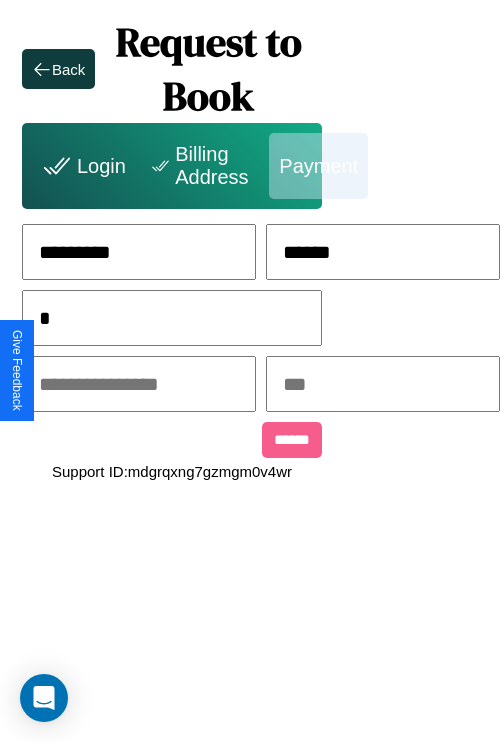scroll, scrollTop: 0, scrollLeft: 128, axis: horizontal 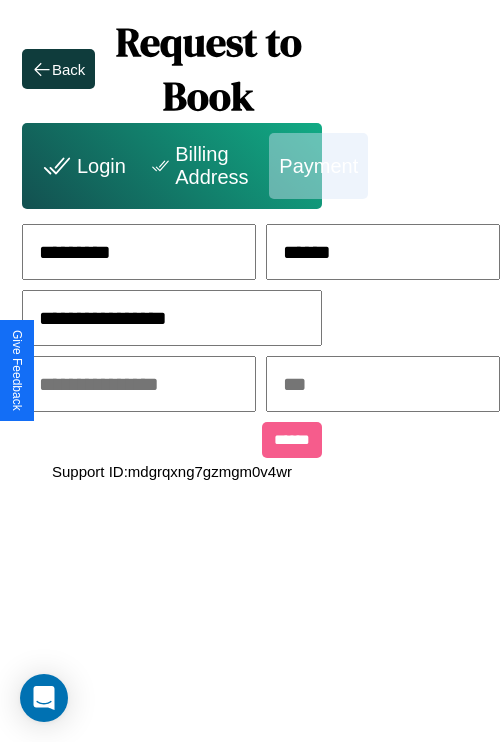 type on "**********" 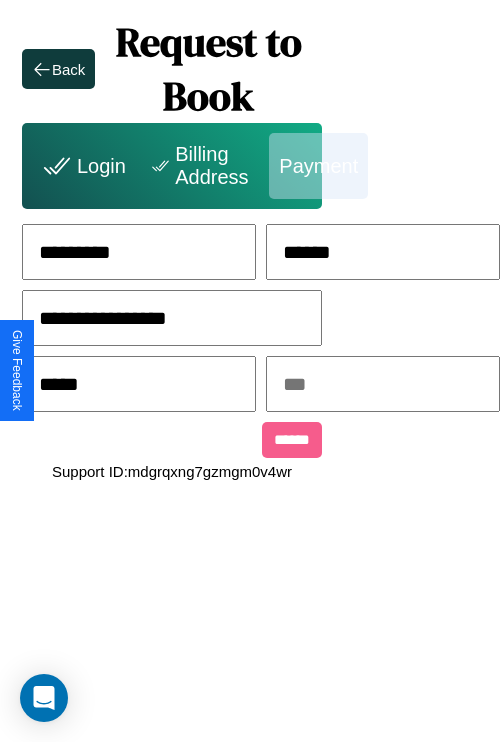 type on "*****" 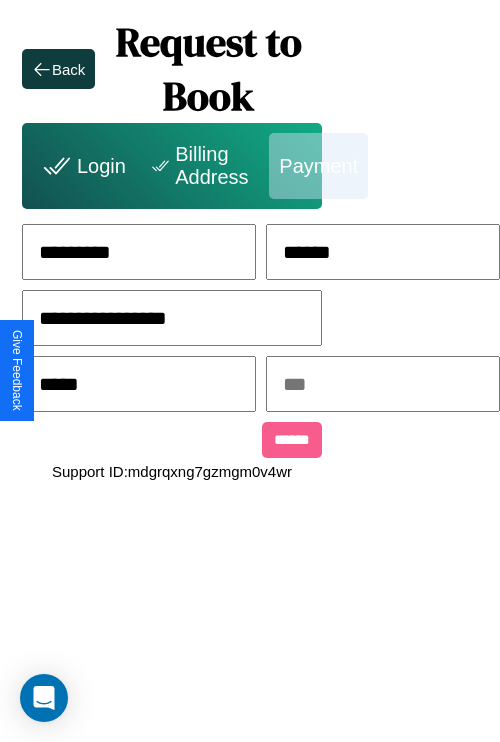 click at bounding box center [383, 384] 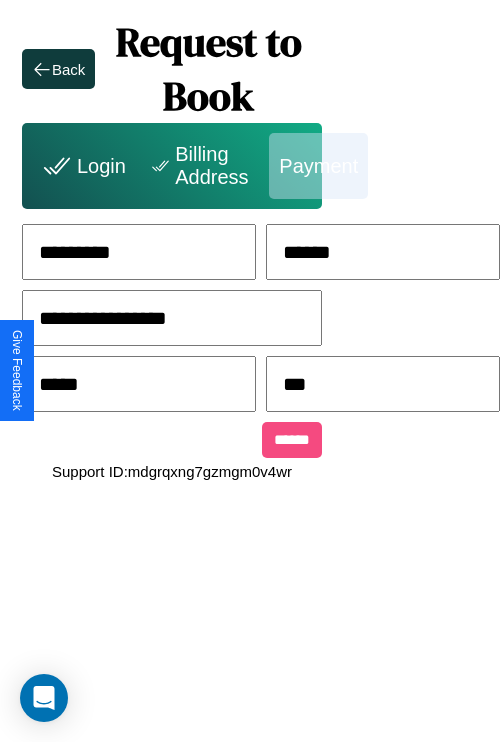 type on "***" 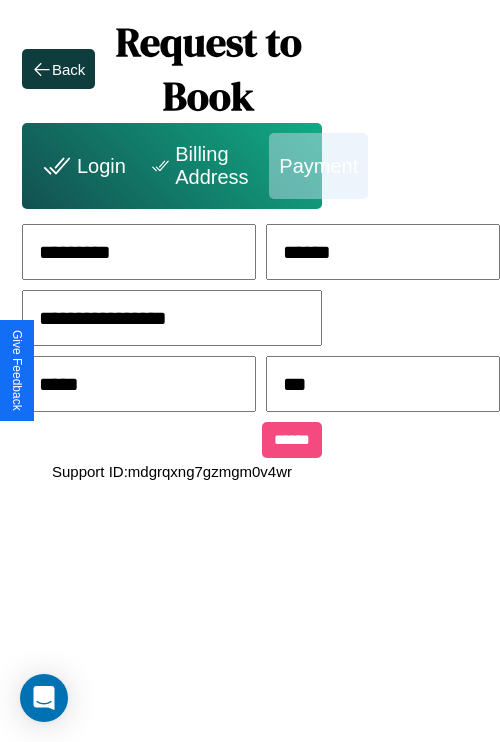 click on "******" at bounding box center (292, 440) 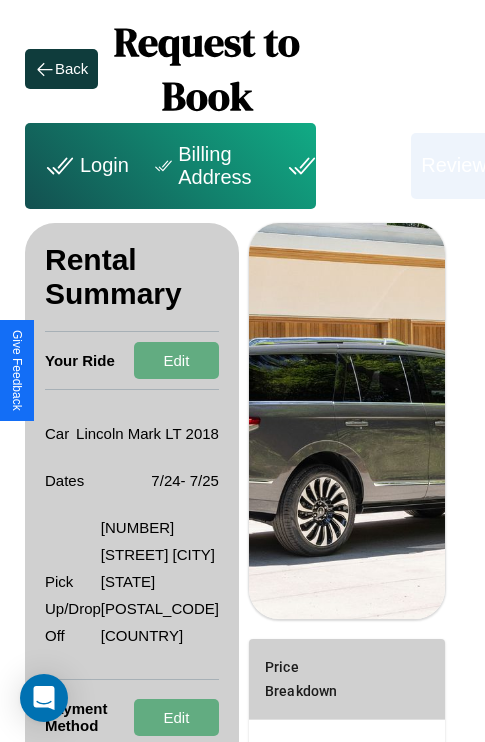 scroll, scrollTop: 328, scrollLeft: 72, axis: both 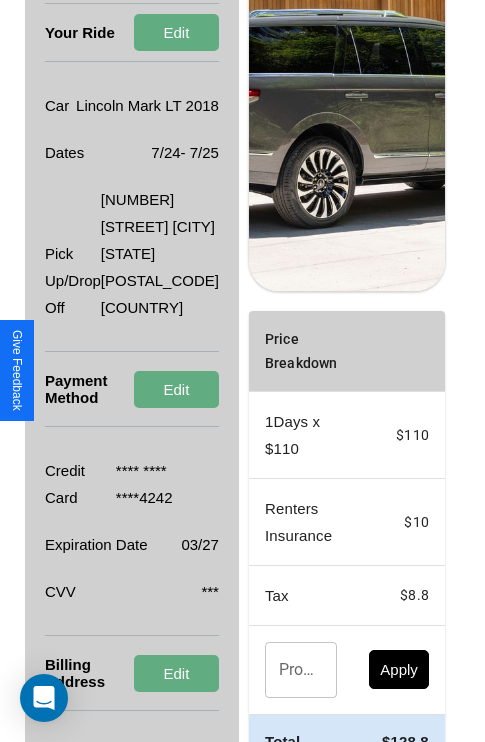 click on "Promo Code" at bounding box center [290, 670] 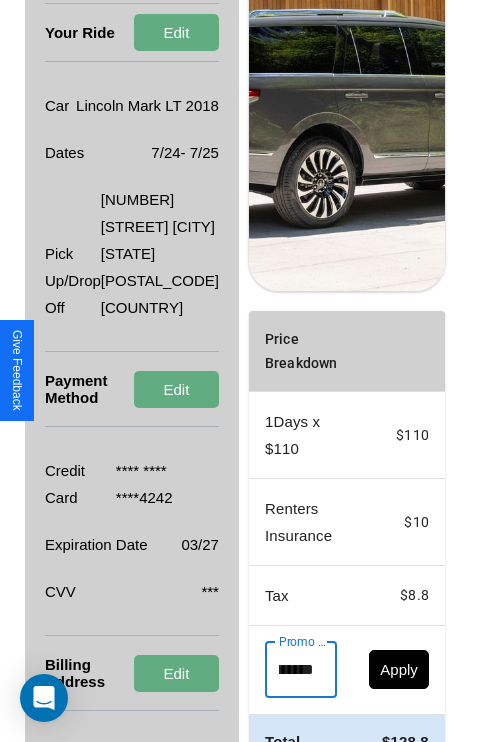 scroll, scrollTop: 0, scrollLeft: 71, axis: horizontal 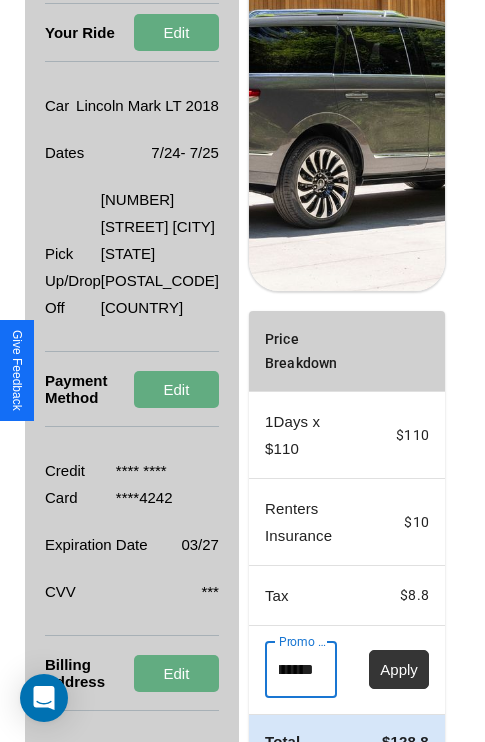 type on "**********" 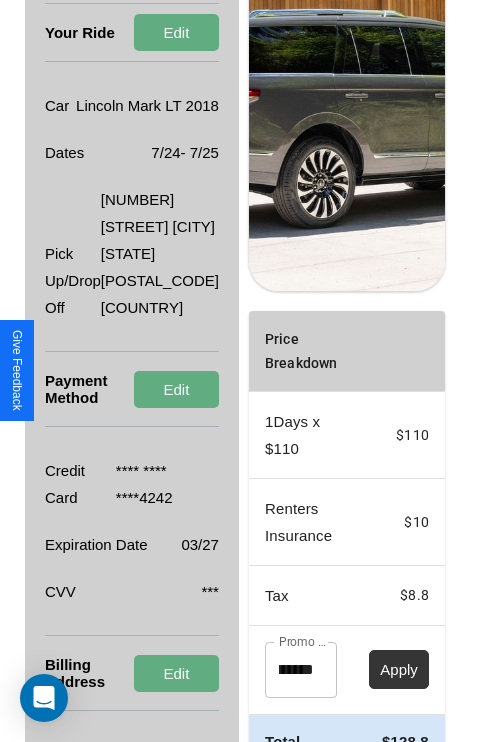 scroll, scrollTop: 0, scrollLeft: 0, axis: both 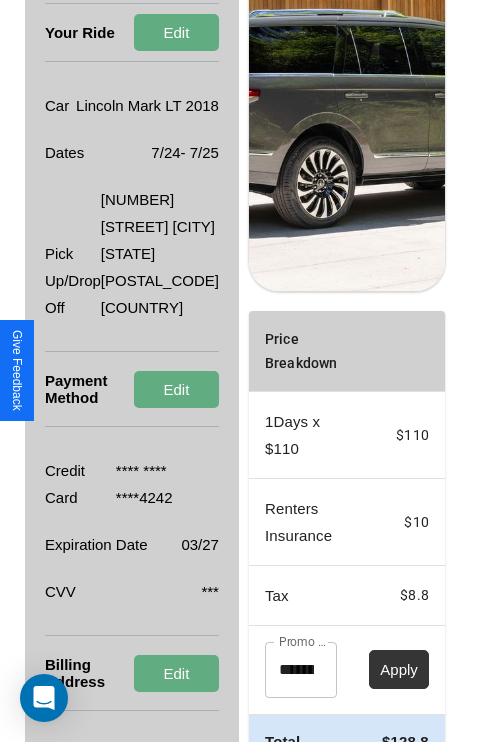 click on "Apply" at bounding box center (399, 669) 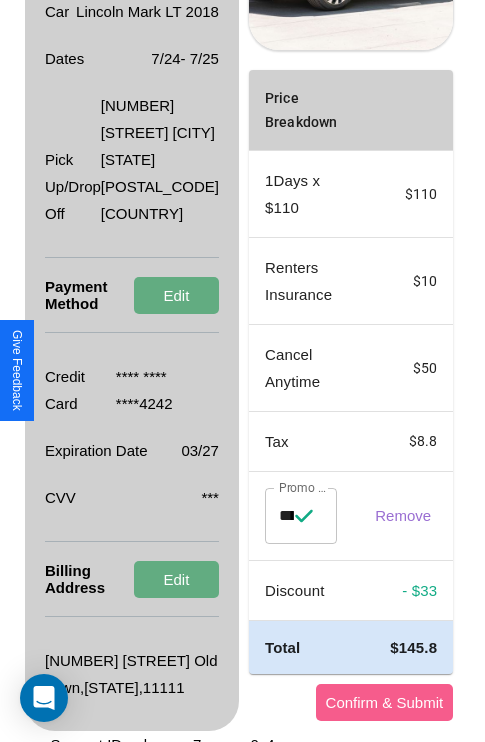 scroll, scrollTop: 482, scrollLeft: 72, axis: both 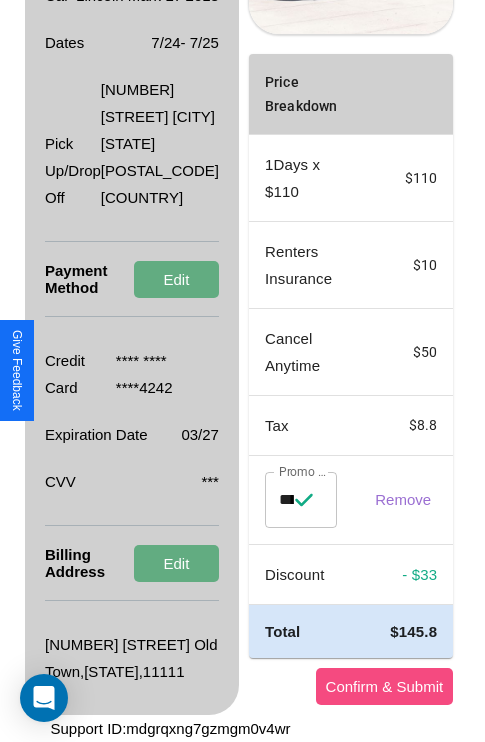 click on "Confirm & Submit" at bounding box center [385, 686] 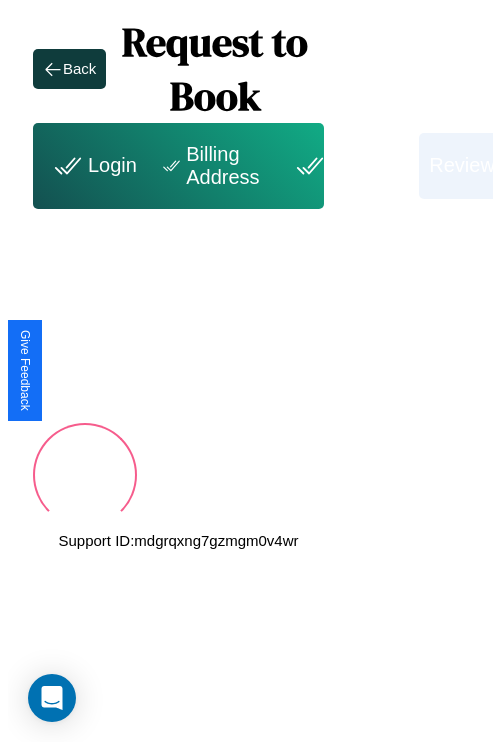 scroll, scrollTop: 0, scrollLeft: 72, axis: horizontal 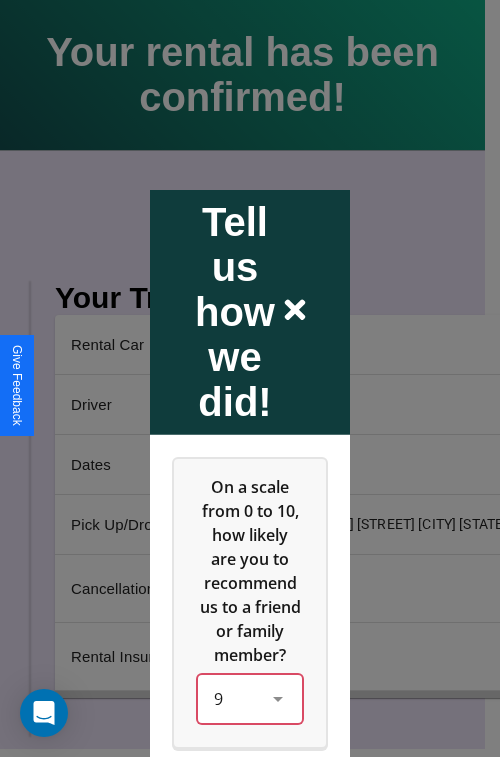 click on "9" at bounding box center (250, 698) 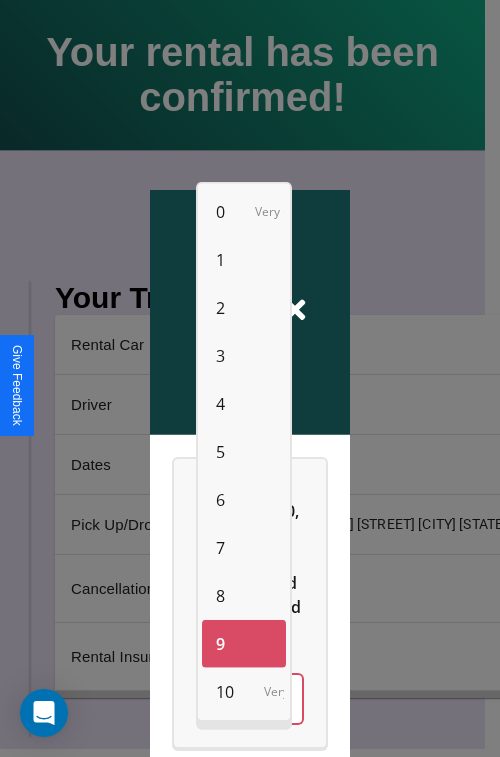 click on "7" at bounding box center (220, 548) 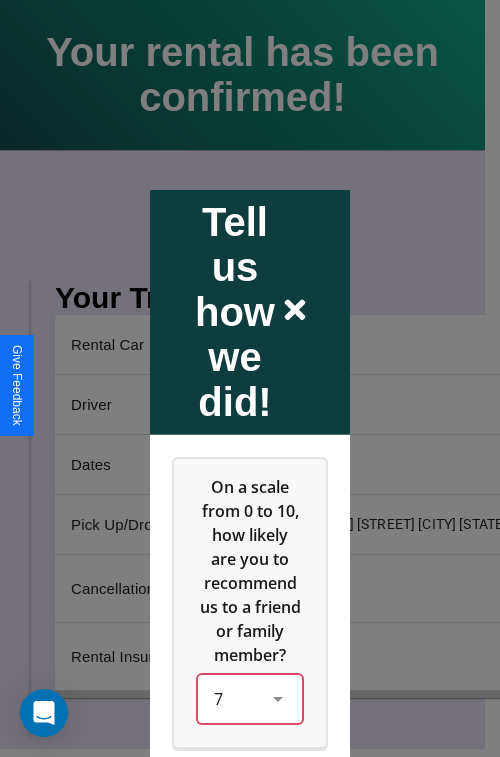 scroll, scrollTop: 286, scrollLeft: 0, axis: vertical 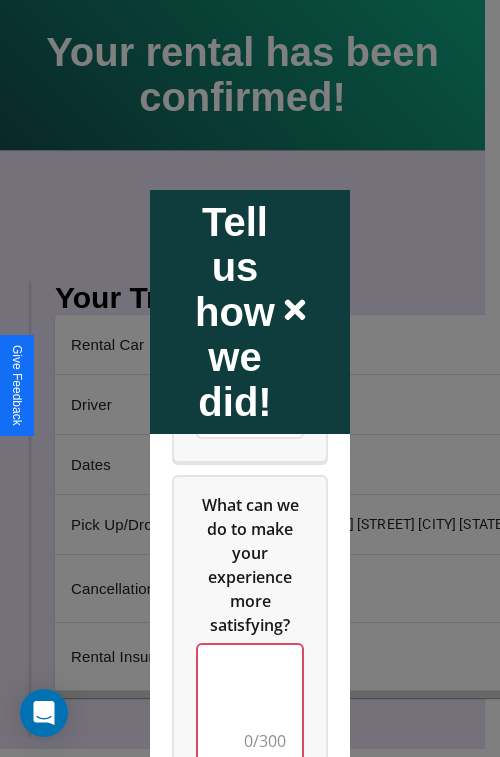click at bounding box center (250, 704) 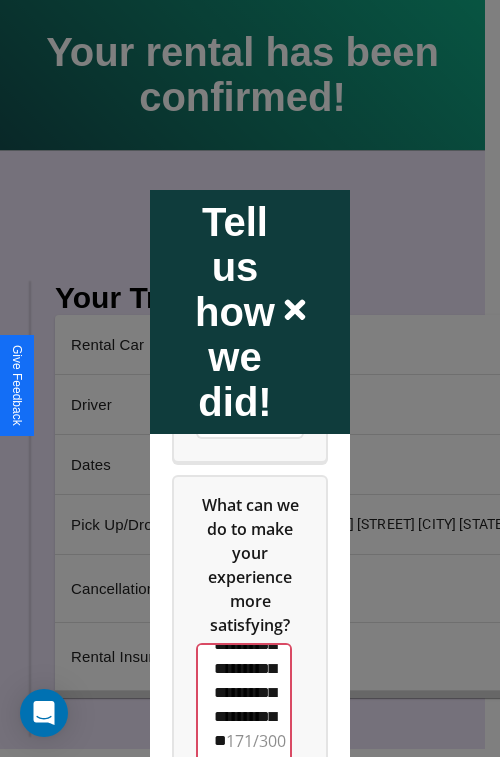 scroll, scrollTop: 732, scrollLeft: 0, axis: vertical 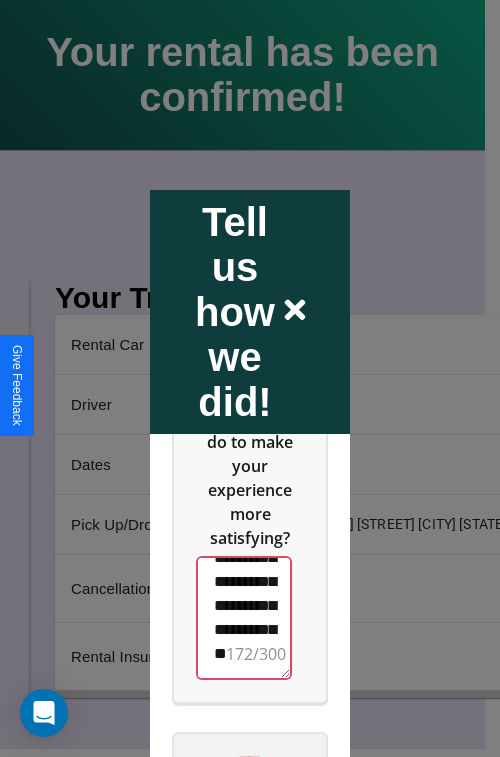 type on "**********" 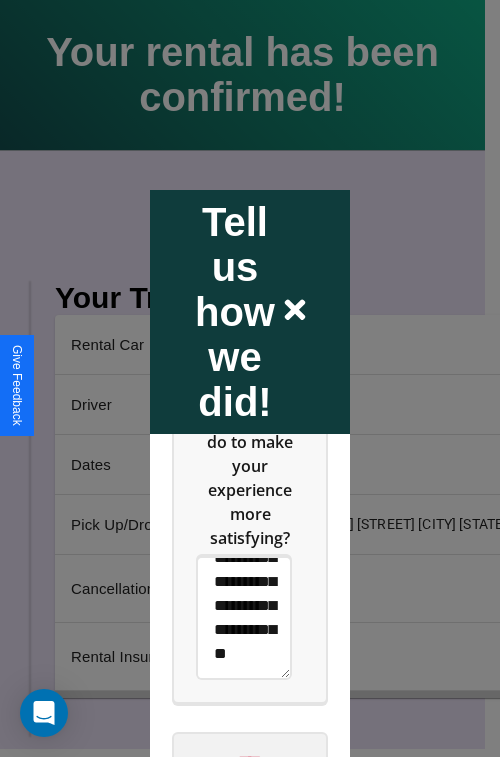 click on "****" at bounding box center [250, 761] 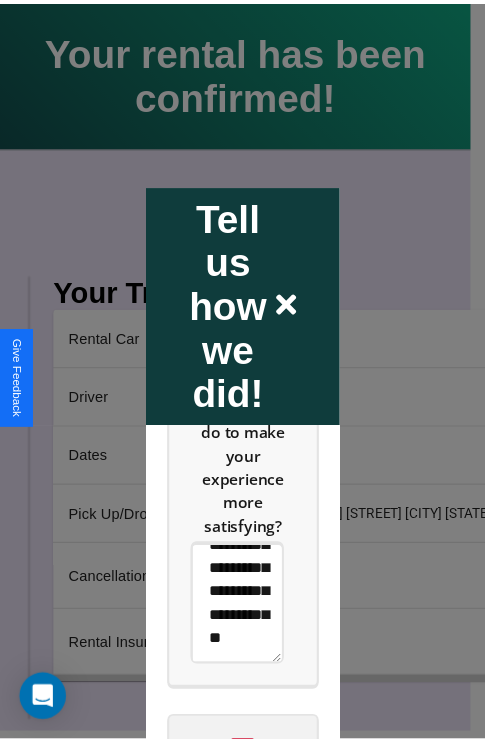 scroll, scrollTop: 0, scrollLeft: 0, axis: both 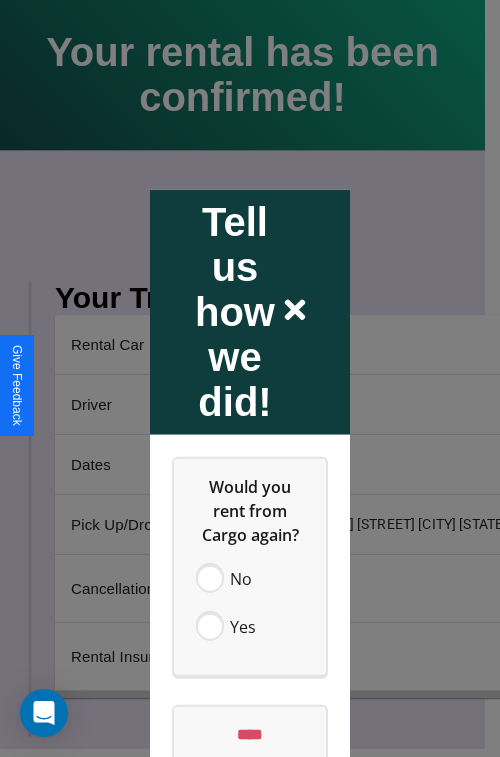 click at bounding box center [250, 378] 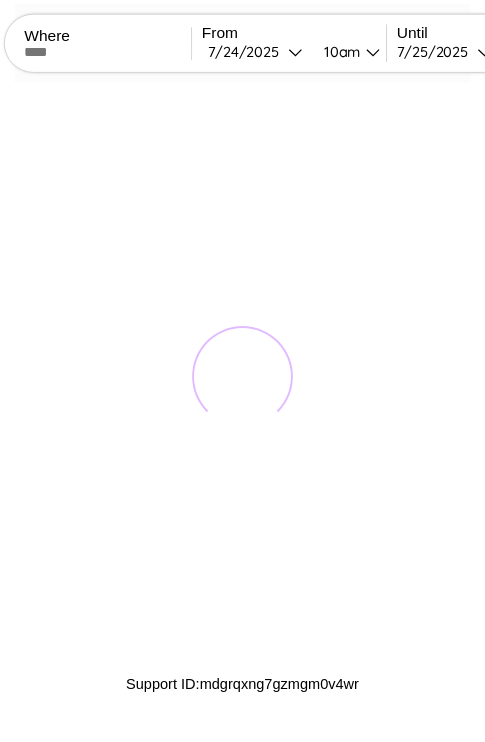 scroll, scrollTop: 0, scrollLeft: 0, axis: both 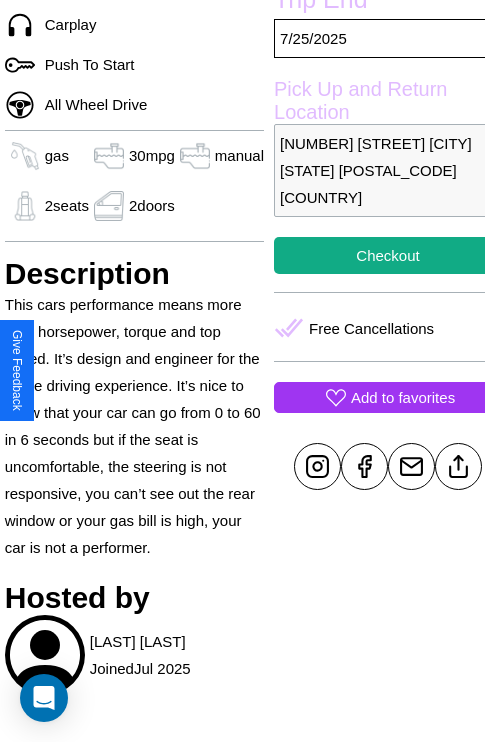 click on "Add to favorites" at bounding box center [403, 397] 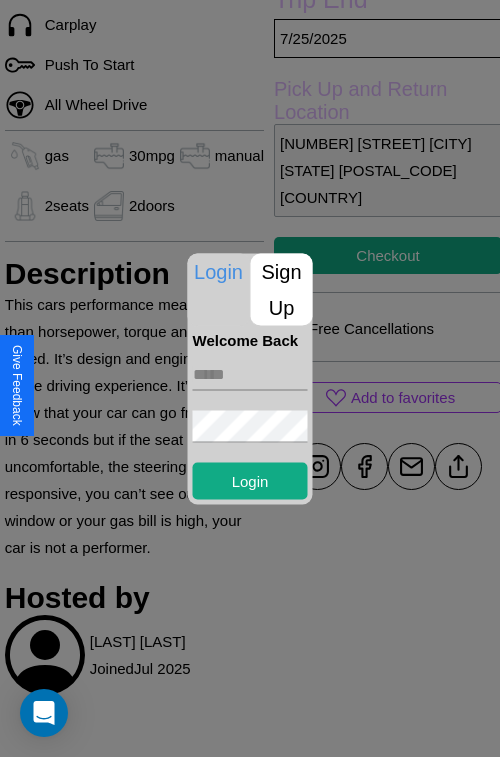 click on "Sign Up" at bounding box center (282, 289) 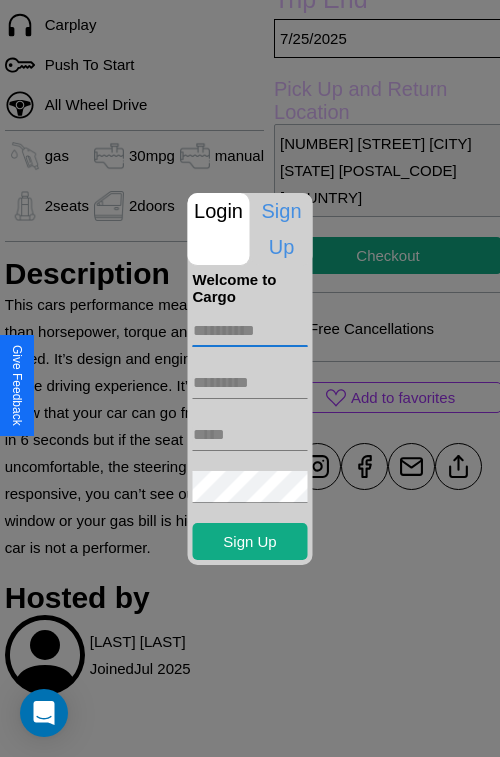 click at bounding box center [250, 331] 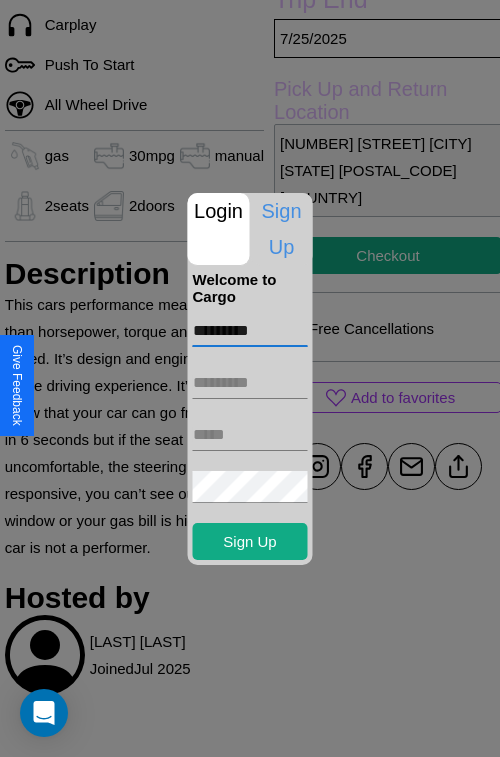 type on "*********" 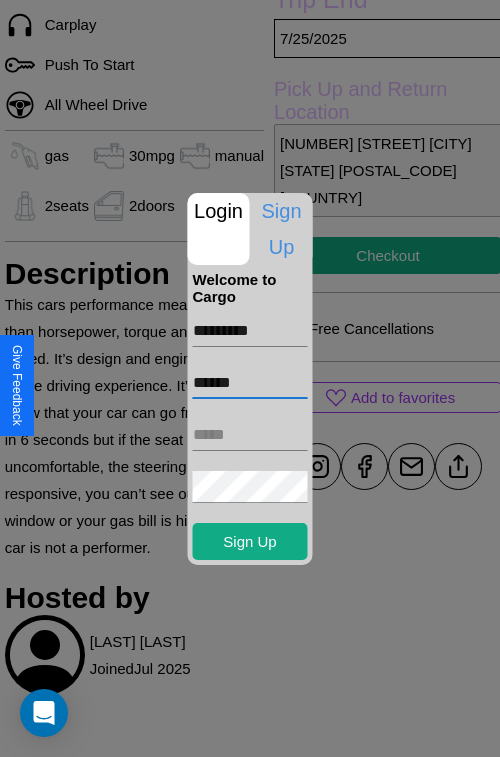 type on "******" 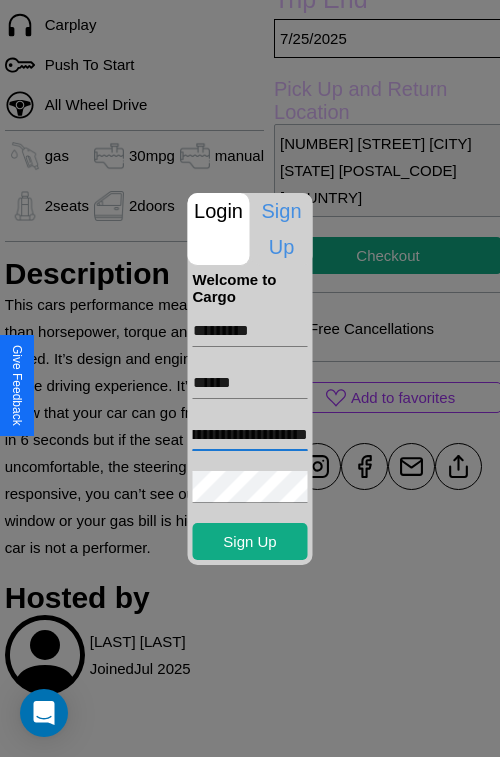 scroll, scrollTop: 0, scrollLeft: 67, axis: horizontal 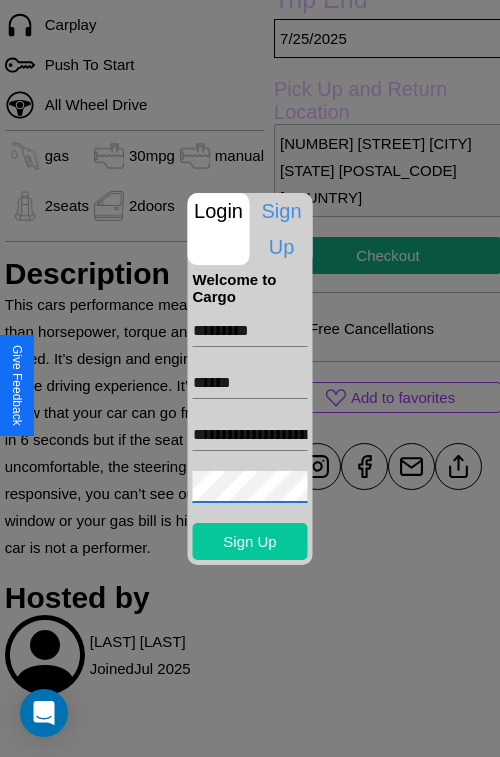 click on "Sign Up" at bounding box center (250, 541) 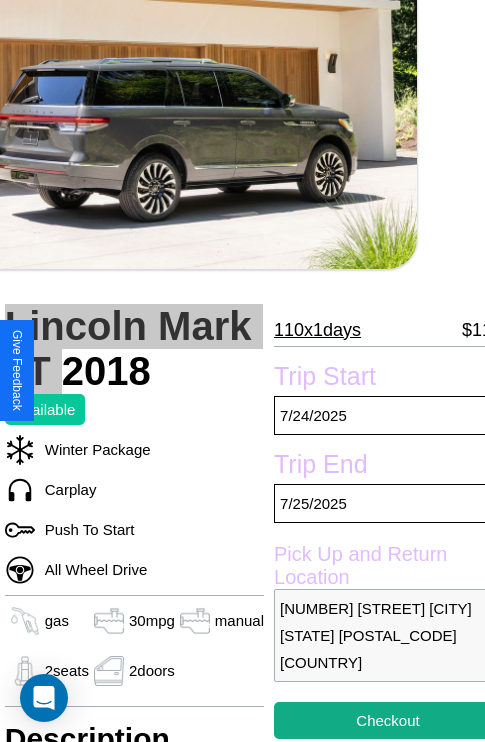 scroll, scrollTop: 154, scrollLeft: 68, axis: both 